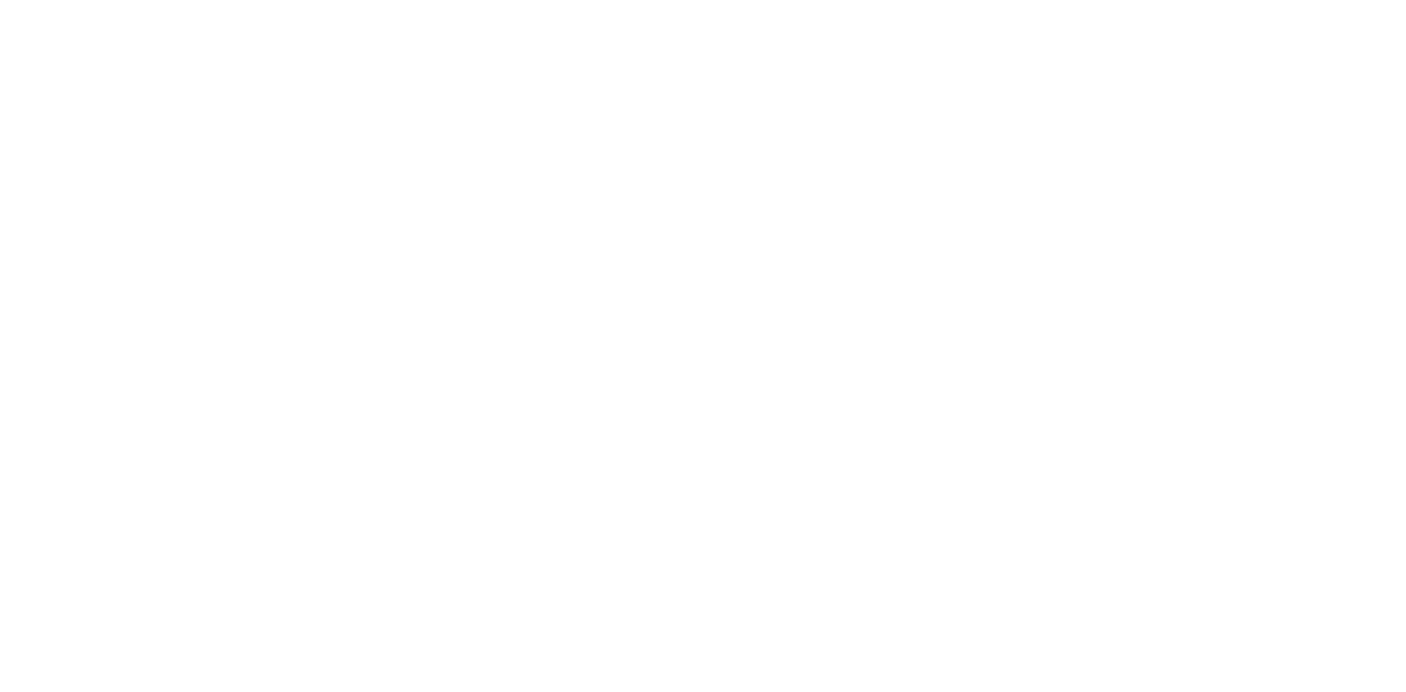 scroll, scrollTop: 0, scrollLeft: 0, axis: both 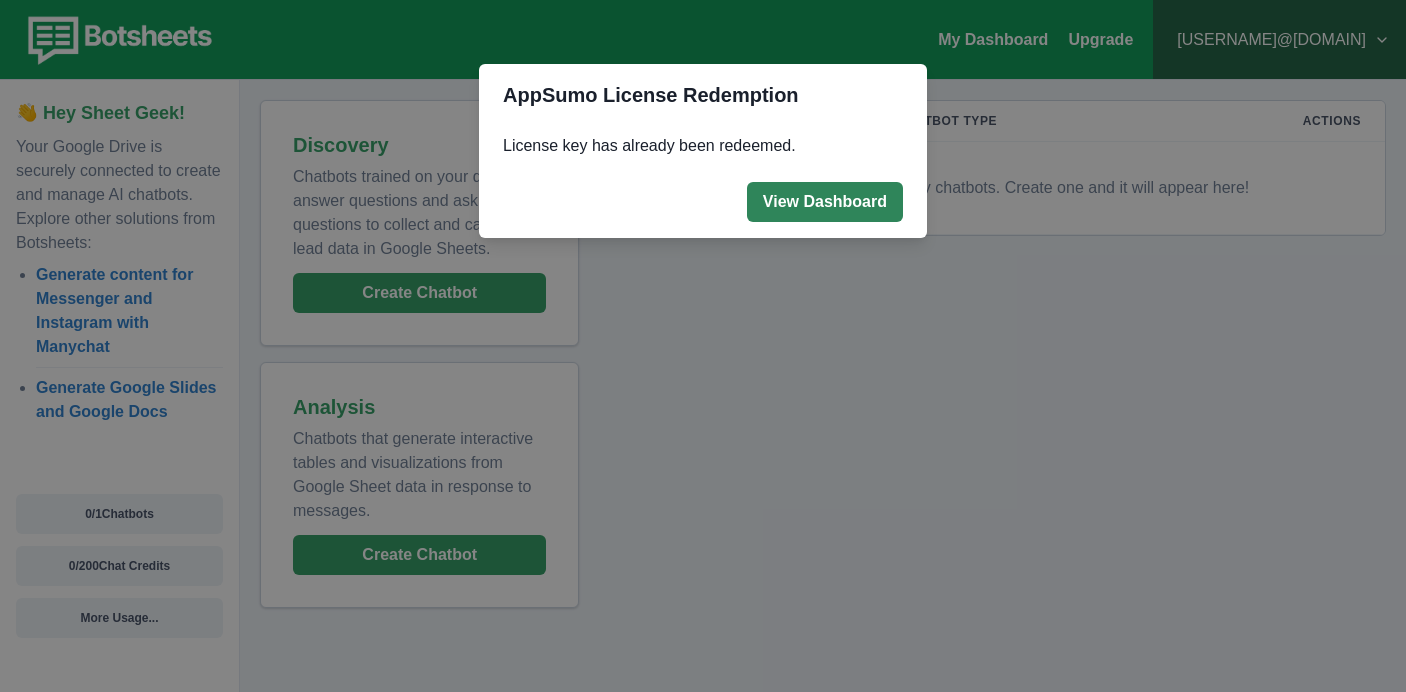 click on "View Dashboard" at bounding box center (825, 202) 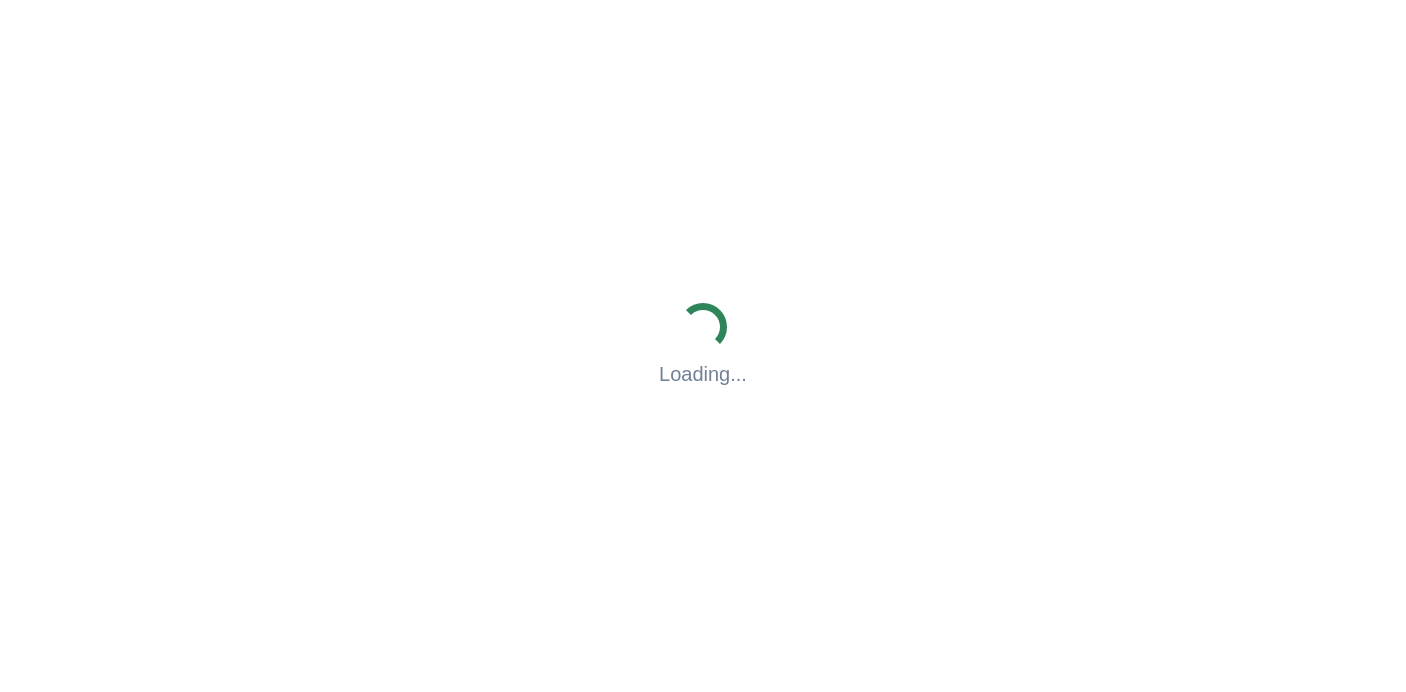 scroll, scrollTop: 0, scrollLeft: 0, axis: both 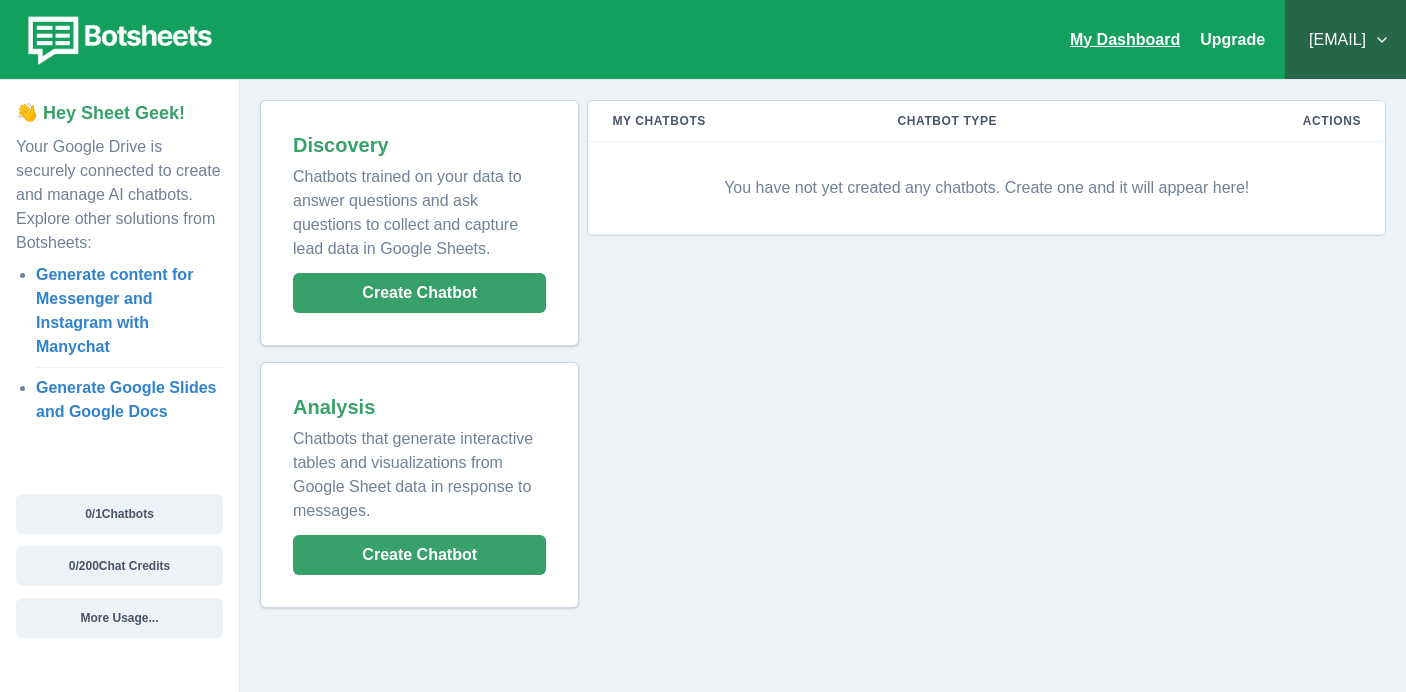 click on "My Dashboard" at bounding box center (1125, 39) 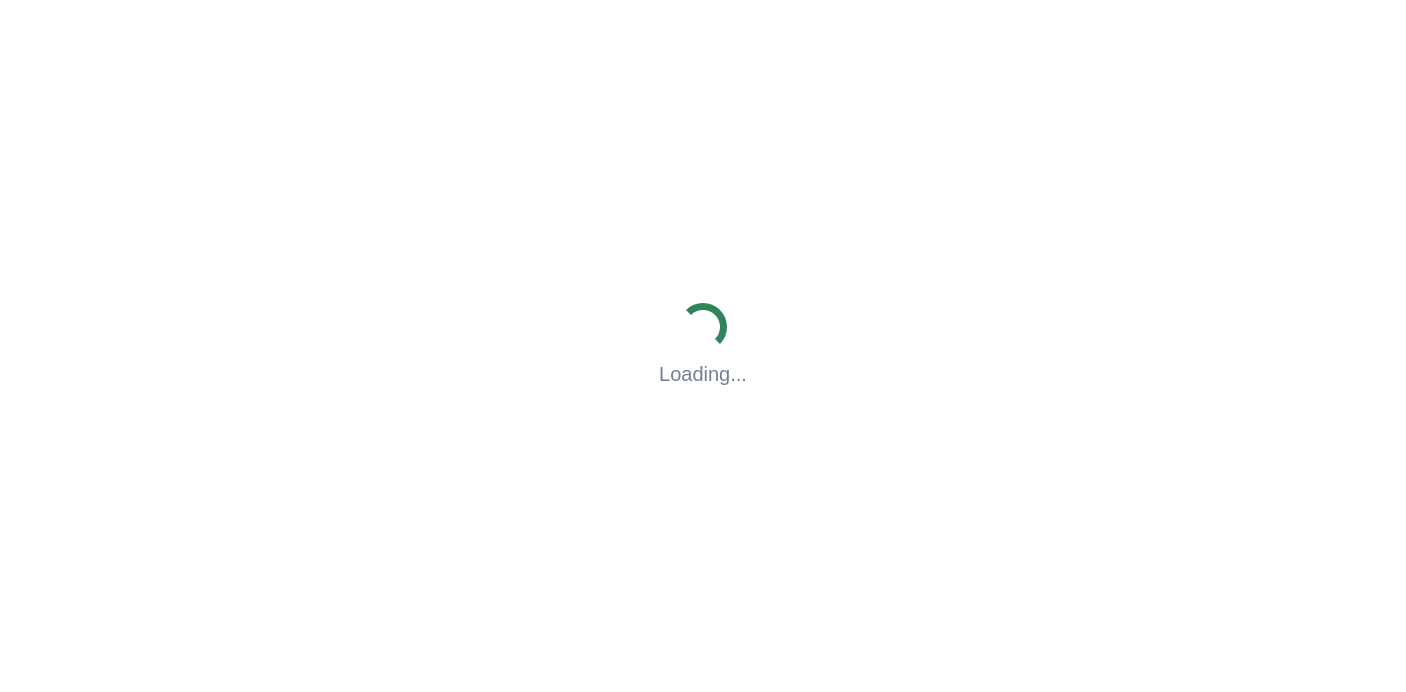 scroll, scrollTop: 0, scrollLeft: 0, axis: both 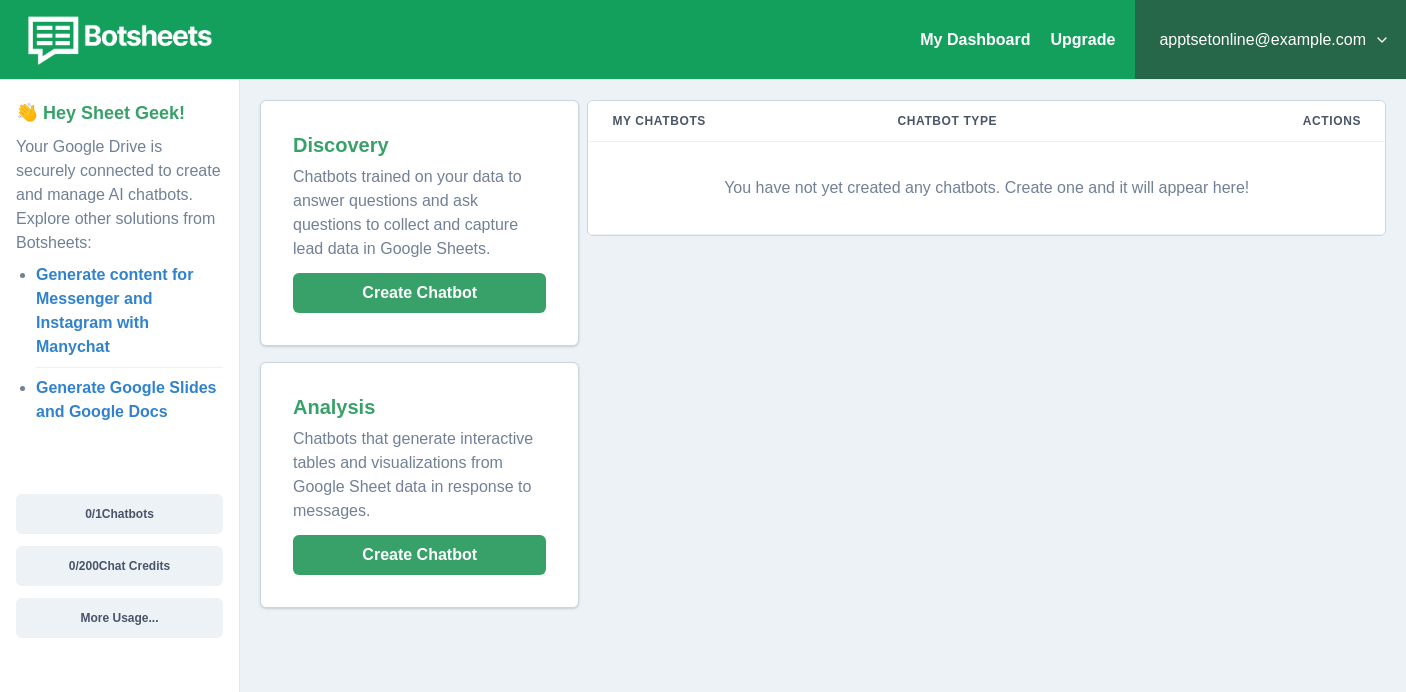 click on "apptsetonline@gmail.com Plans & Pricing My Billing Help & Support Privacy Sign out" at bounding box center [1270, 39] 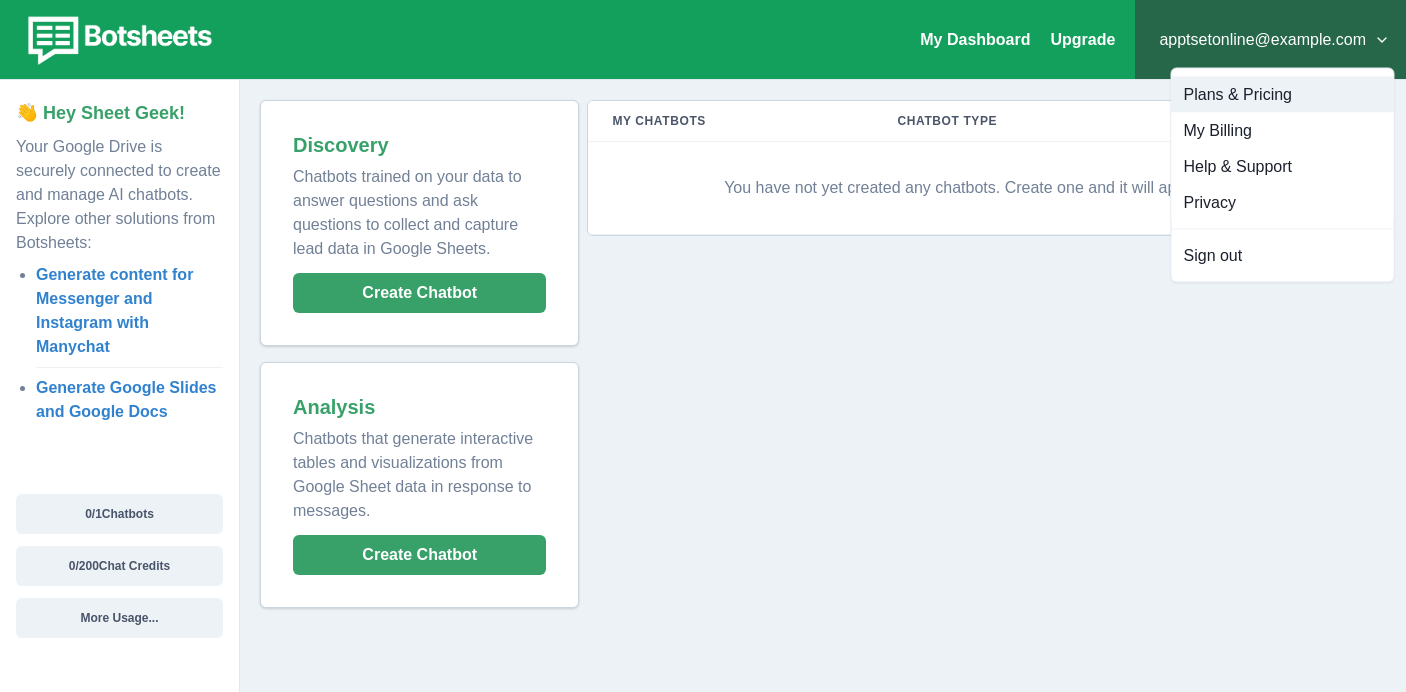 click on "Plans & Pricing" at bounding box center (1283, 95) 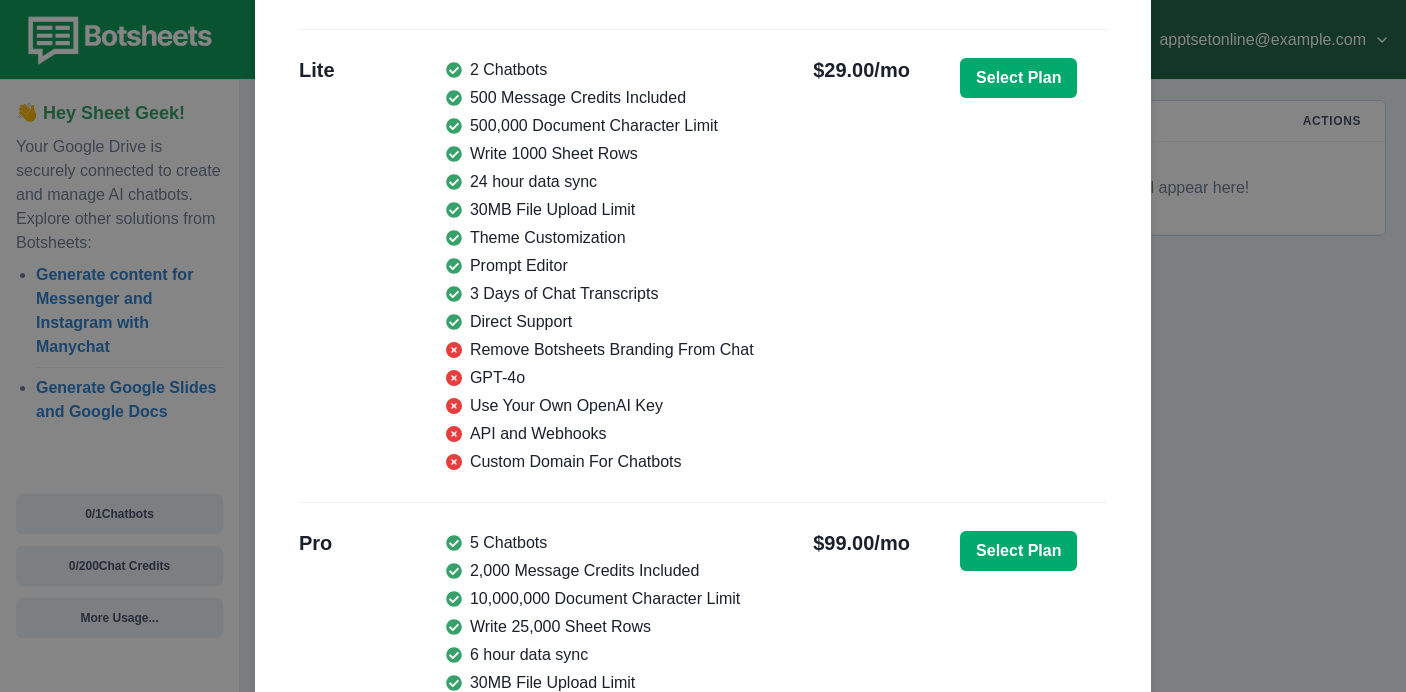 scroll, scrollTop: 0, scrollLeft: 0, axis: both 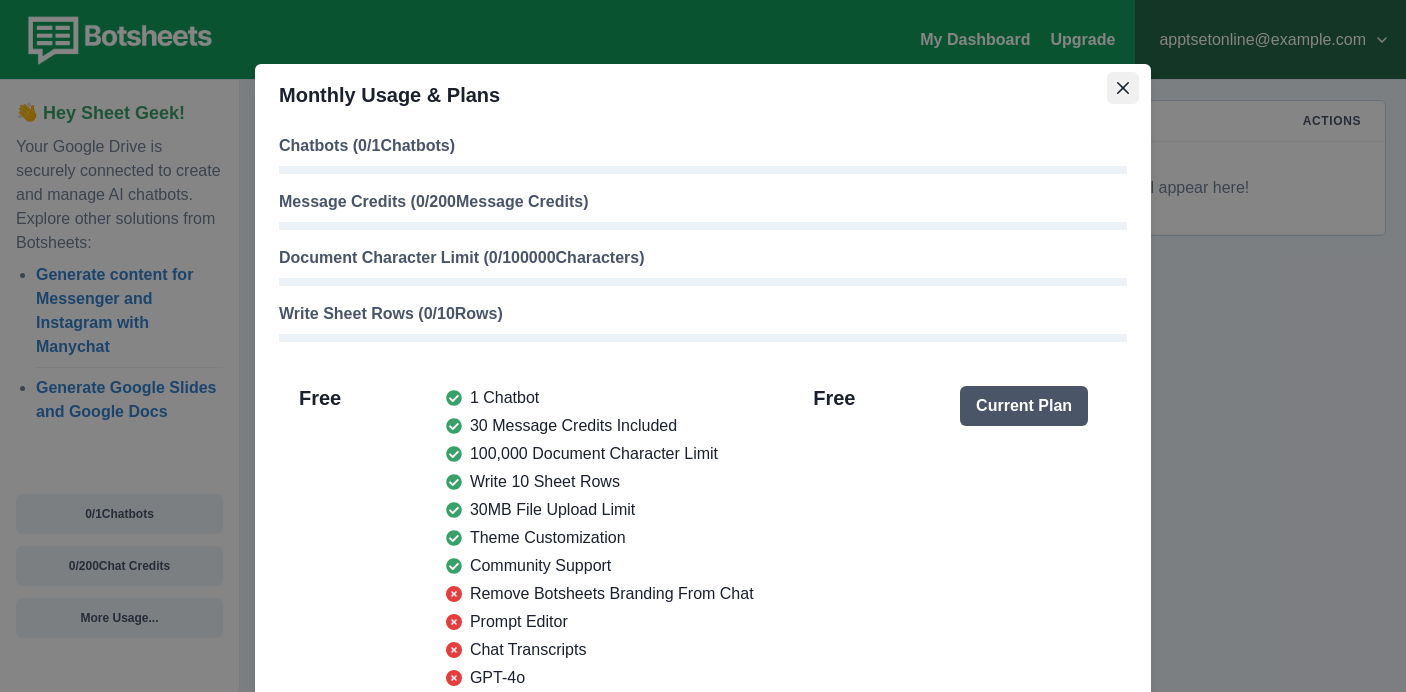 click 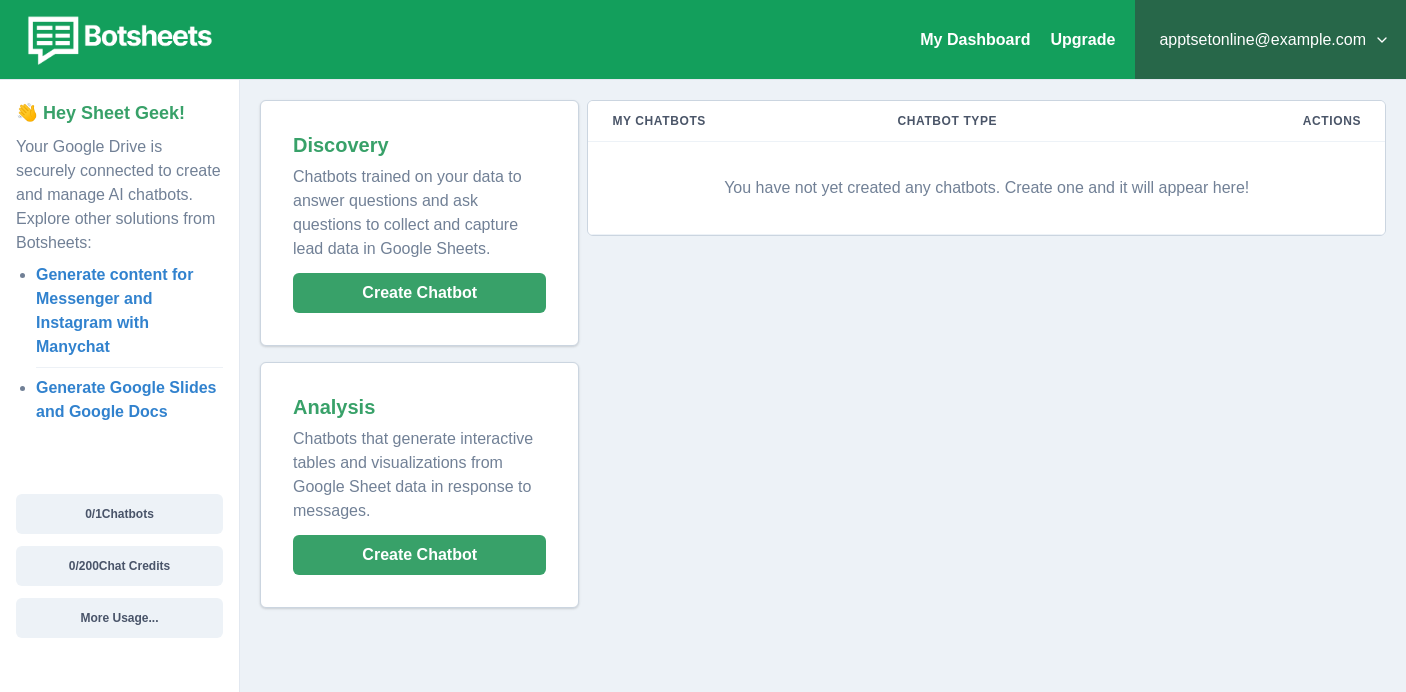 click on "[EMAIL]" at bounding box center (1270, 40) 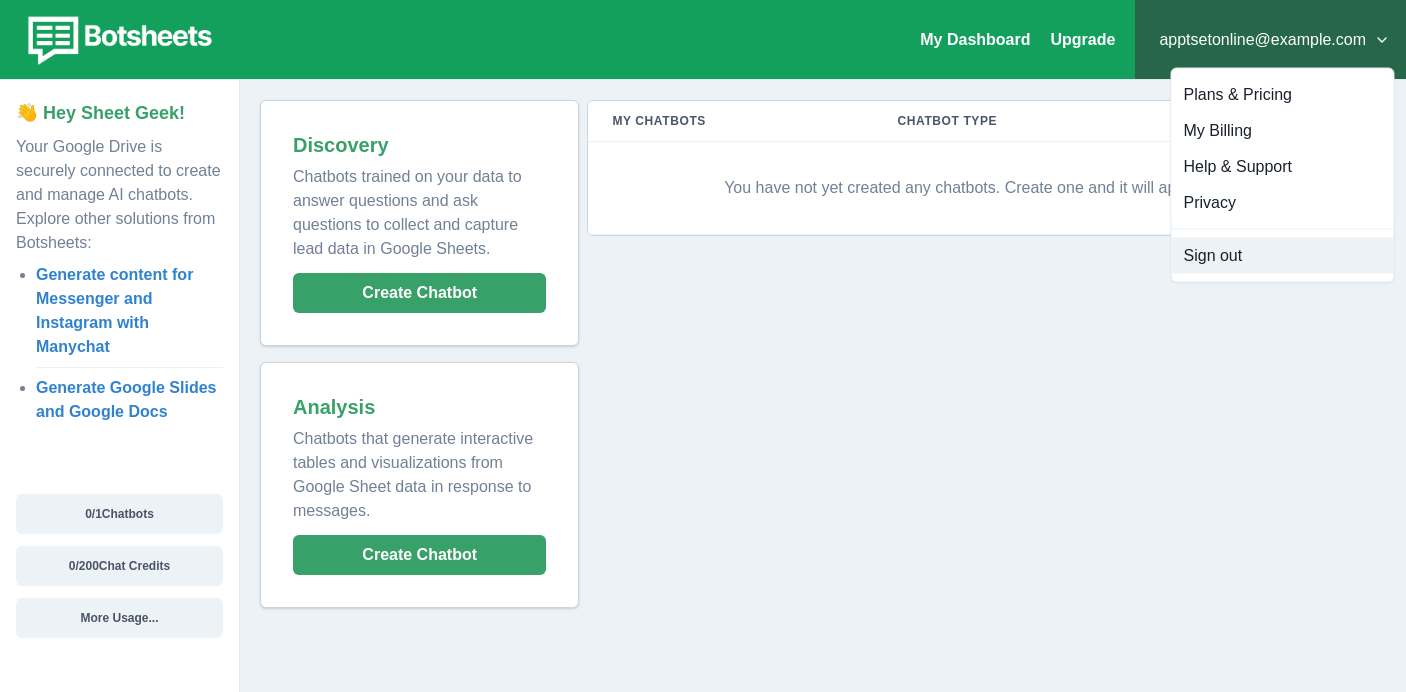 click on "Sign out" at bounding box center (1283, 256) 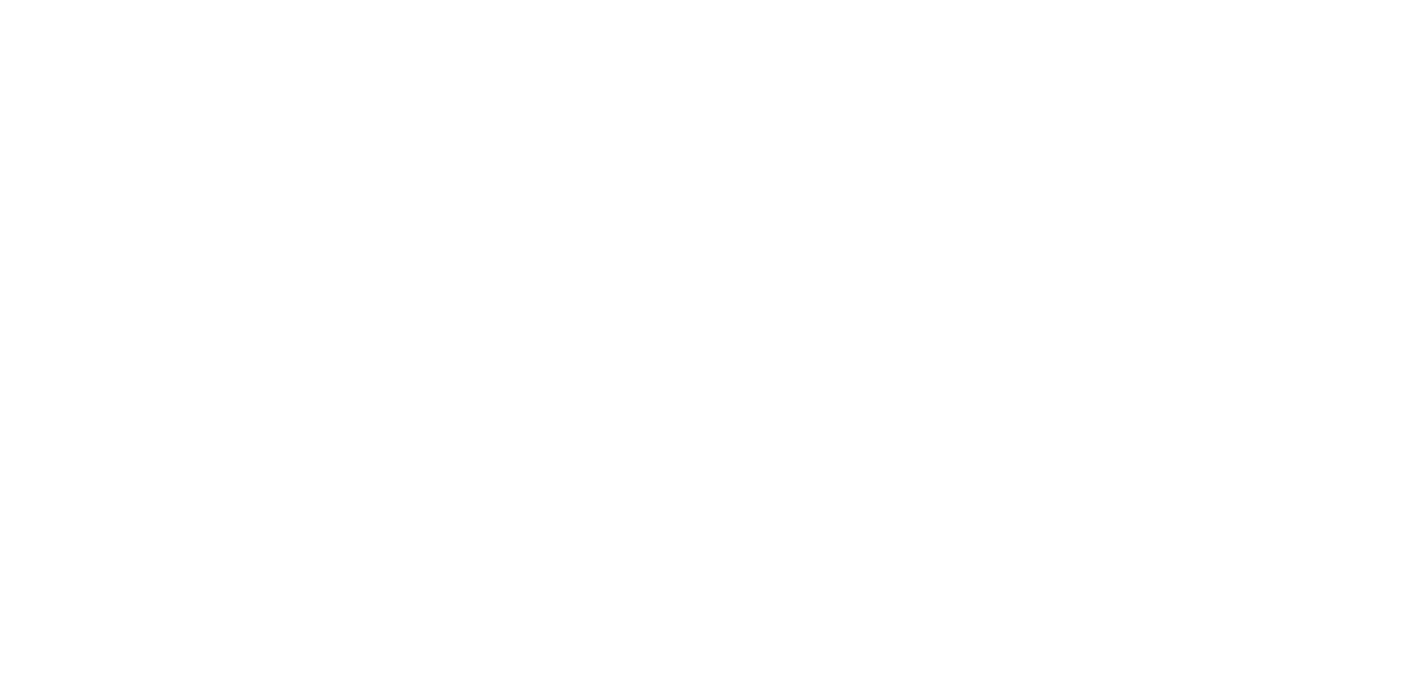 scroll, scrollTop: 0, scrollLeft: 0, axis: both 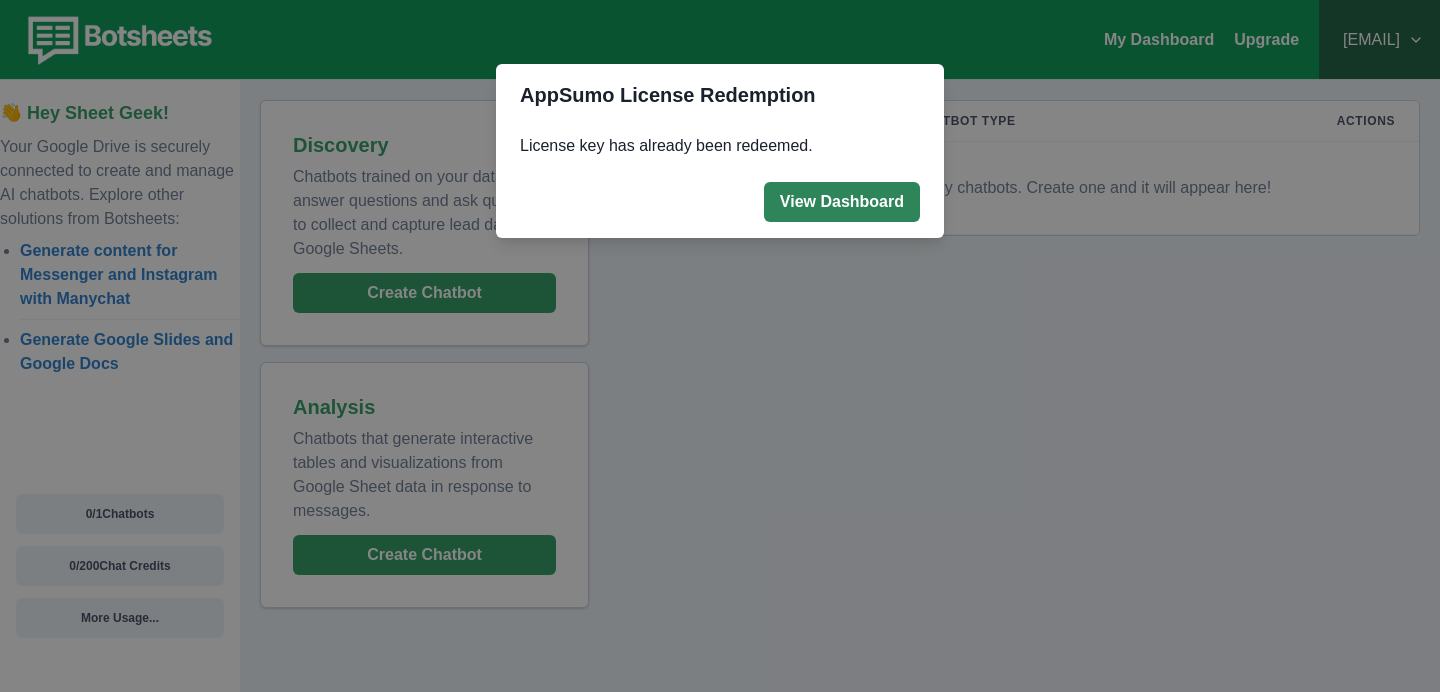 click on "View Dashboard" at bounding box center [842, 202] 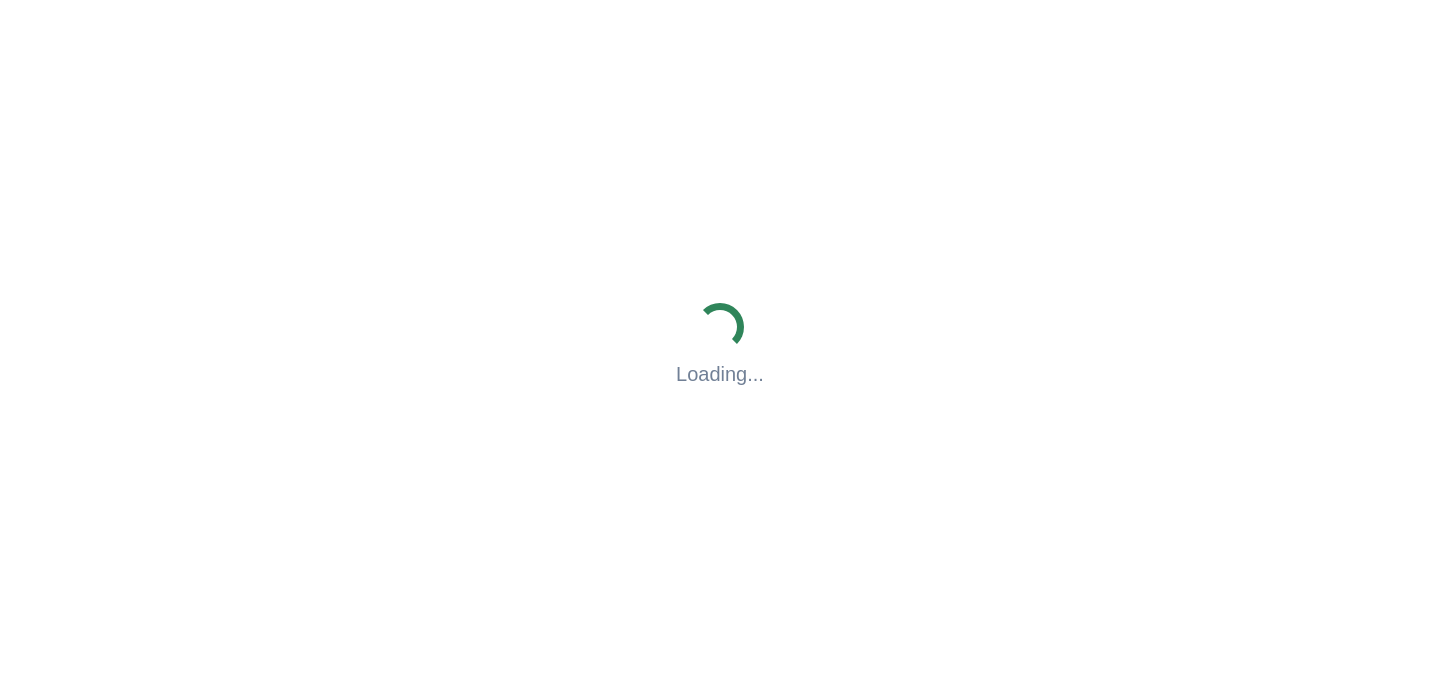 scroll, scrollTop: 0, scrollLeft: 0, axis: both 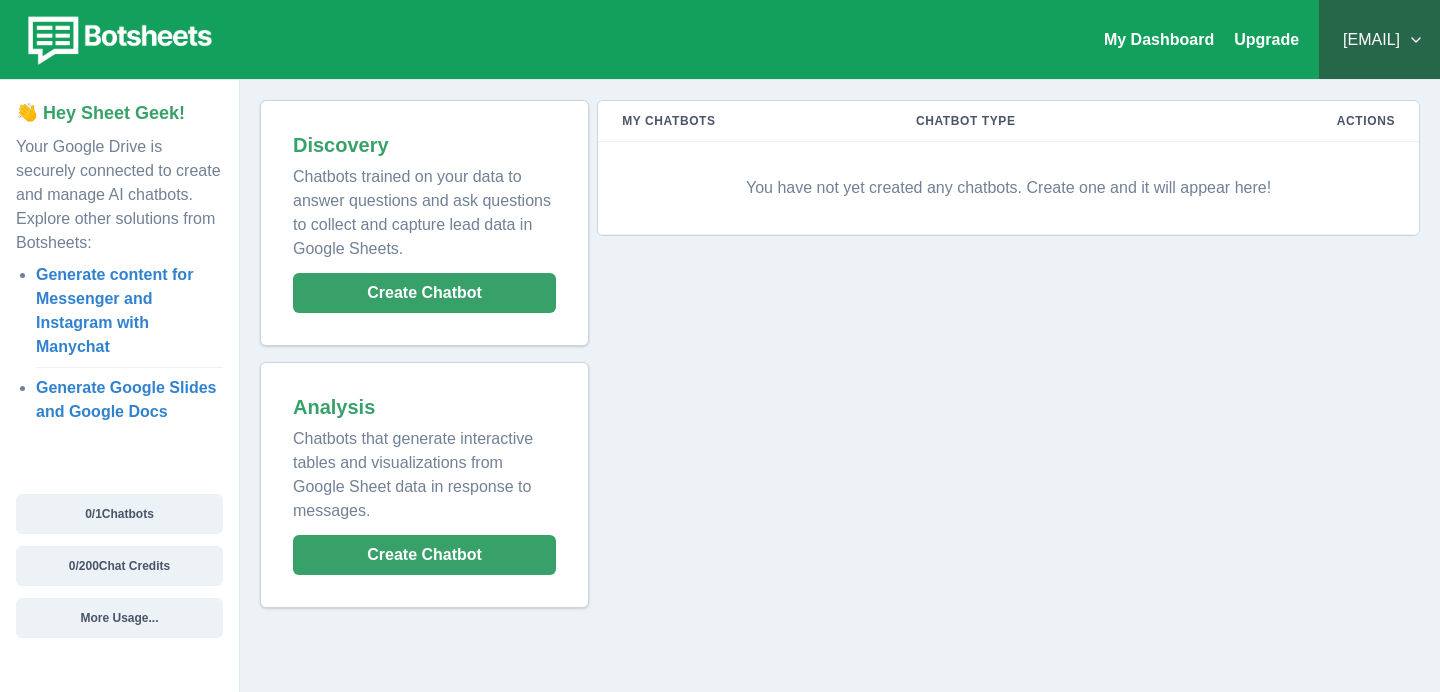 click on "[EMAIL]" at bounding box center (1379, 40) 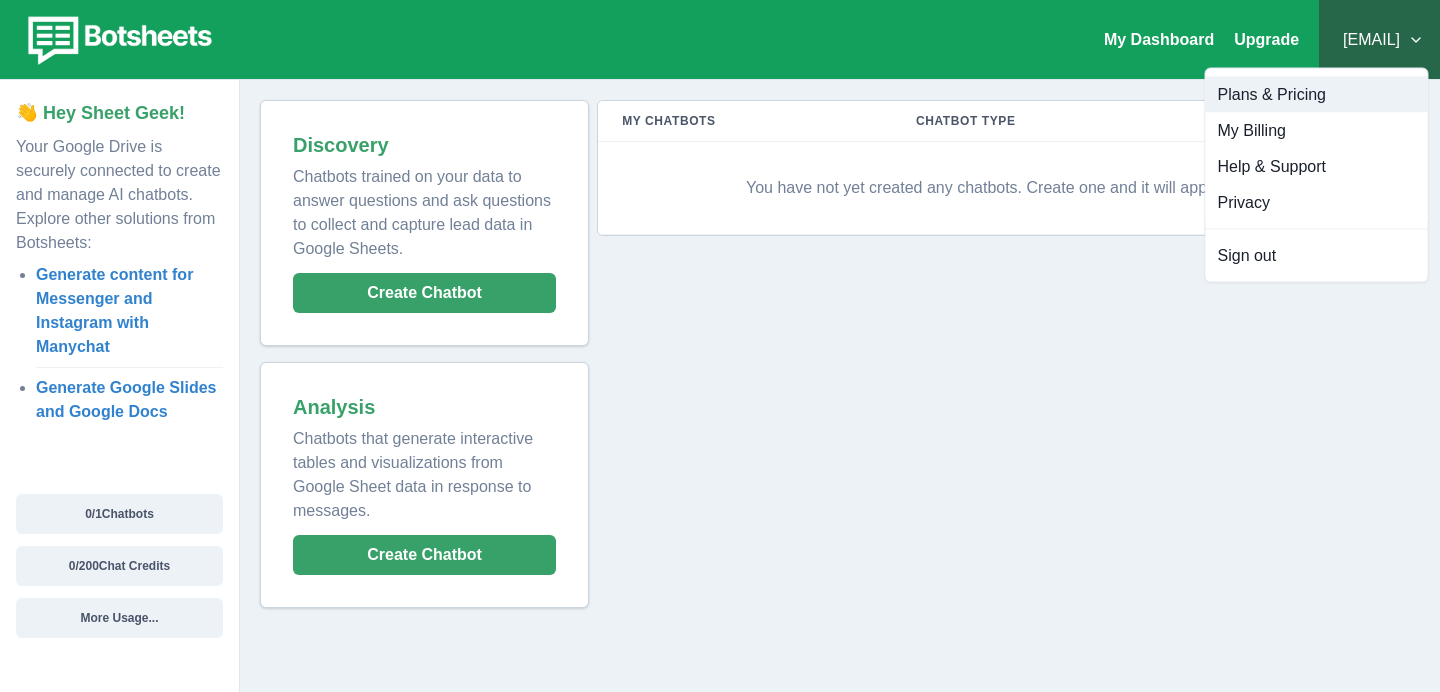 click on "Plans & Pricing" at bounding box center (1317, 95) 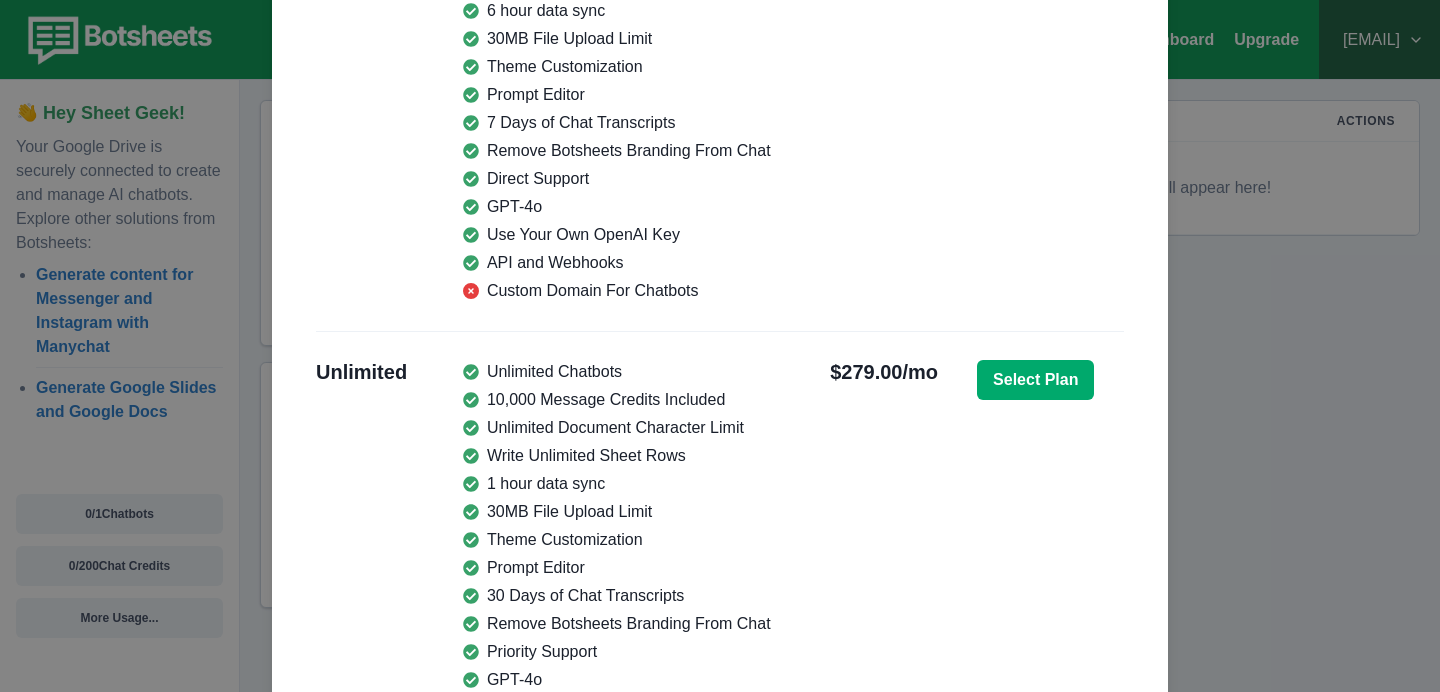 scroll, scrollTop: 1371, scrollLeft: 0, axis: vertical 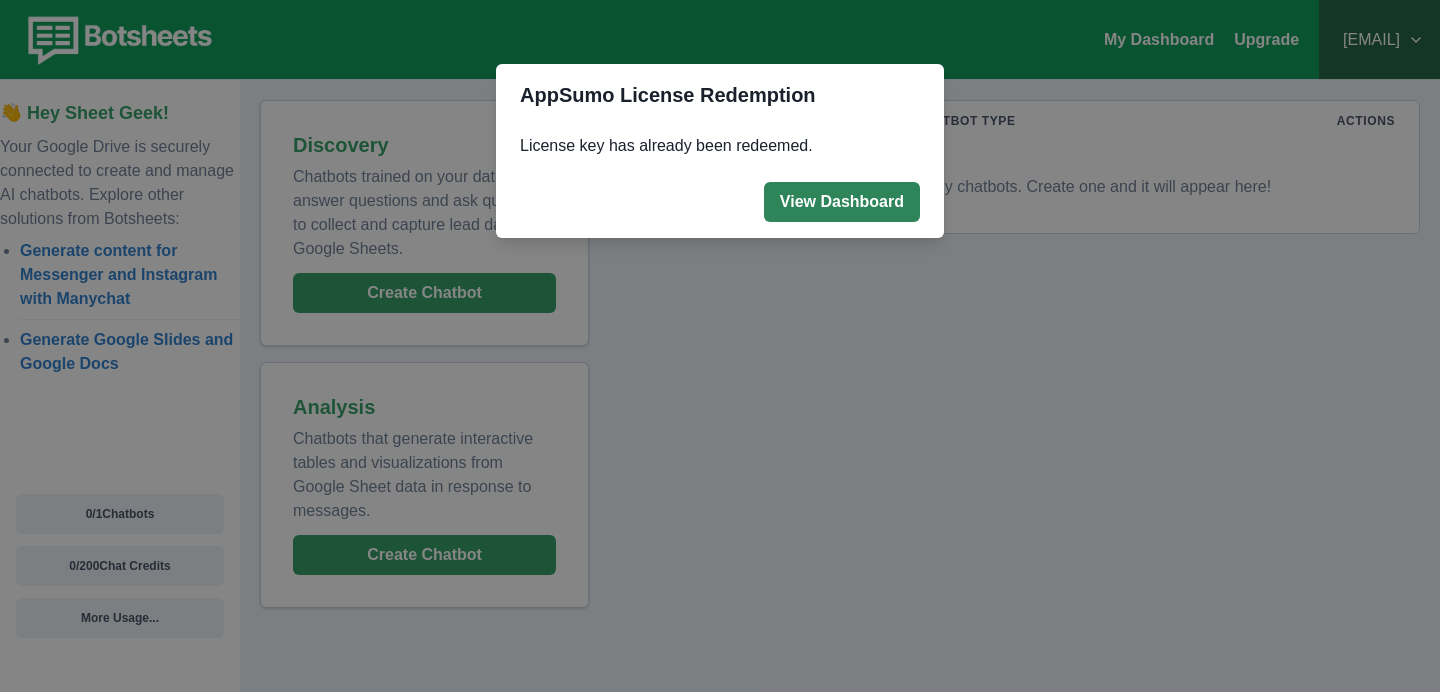 click on "View Dashboard" at bounding box center (842, 202) 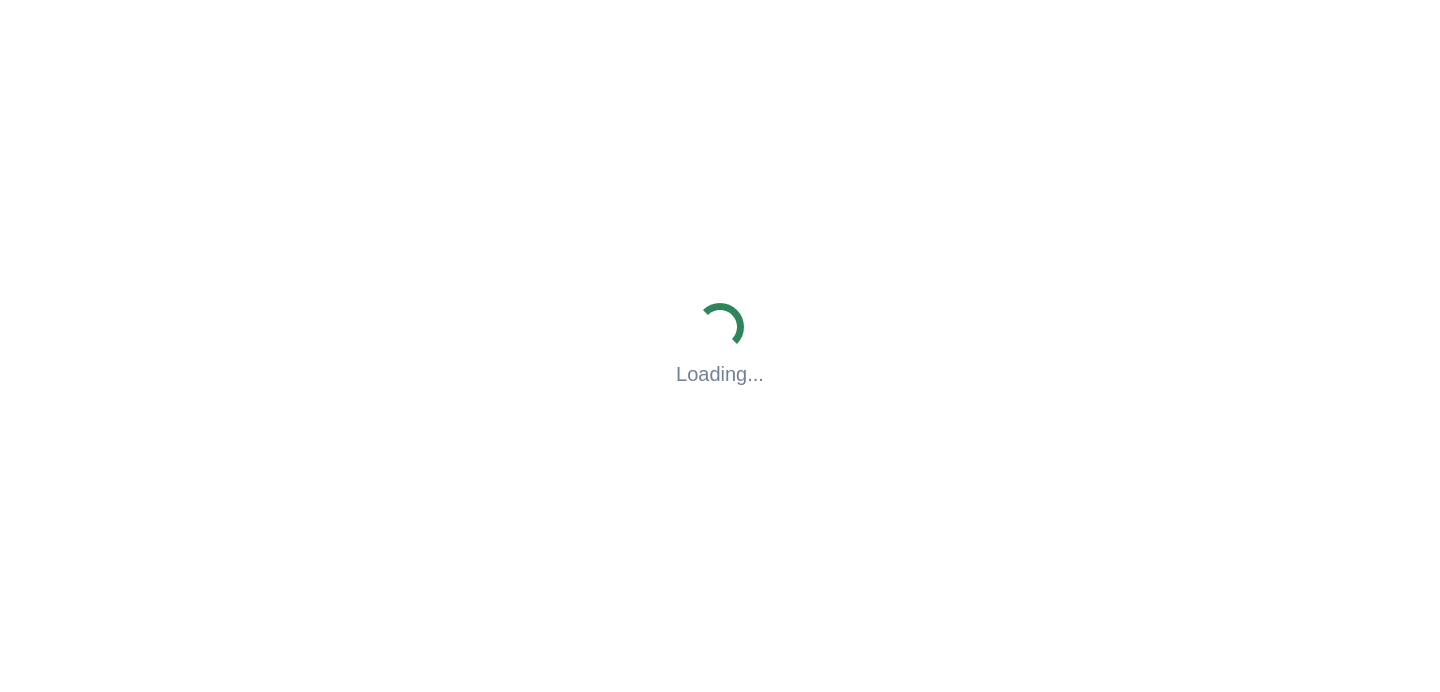 scroll, scrollTop: 0, scrollLeft: 0, axis: both 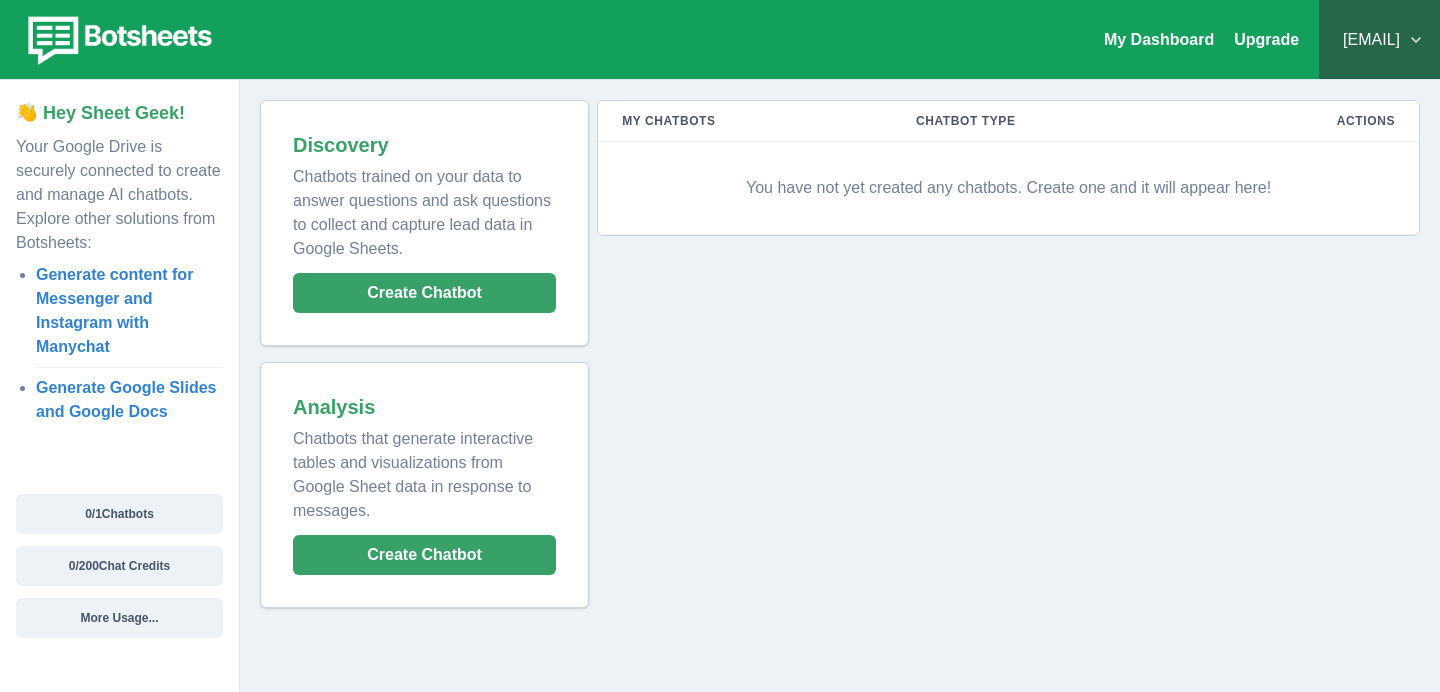 click on "apptsetonline@gmail.com" at bounding box center [1379, 40] 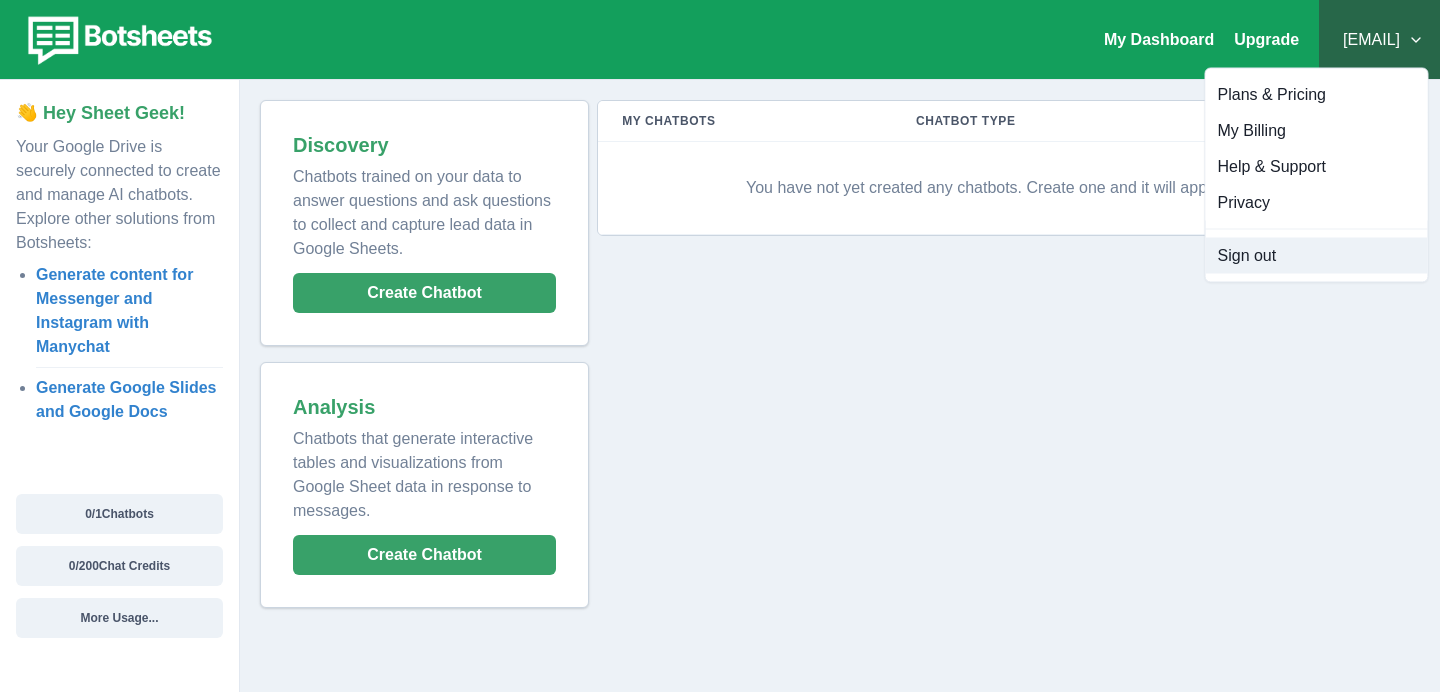 click on "Sign out" at bounding box center (1317, 256) 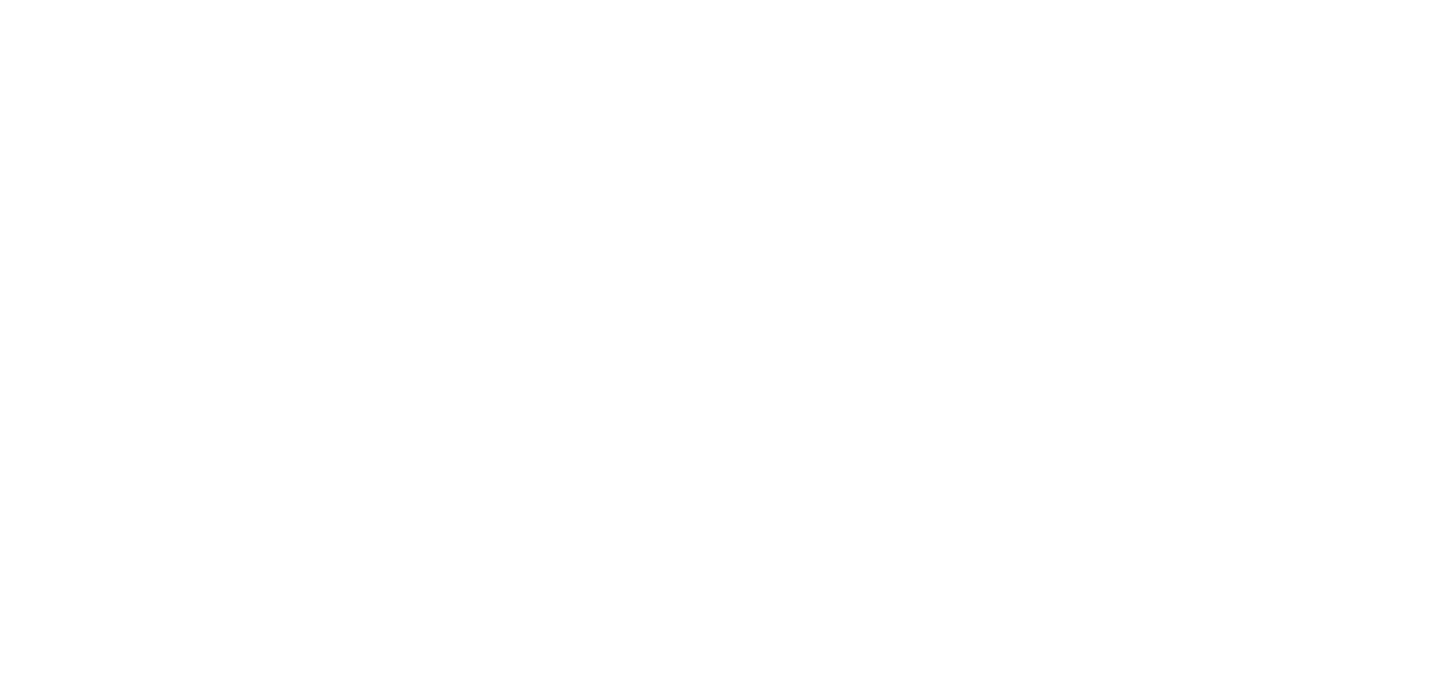 scroll, scrollTop: 0, scrollLeft: 0, axis: both 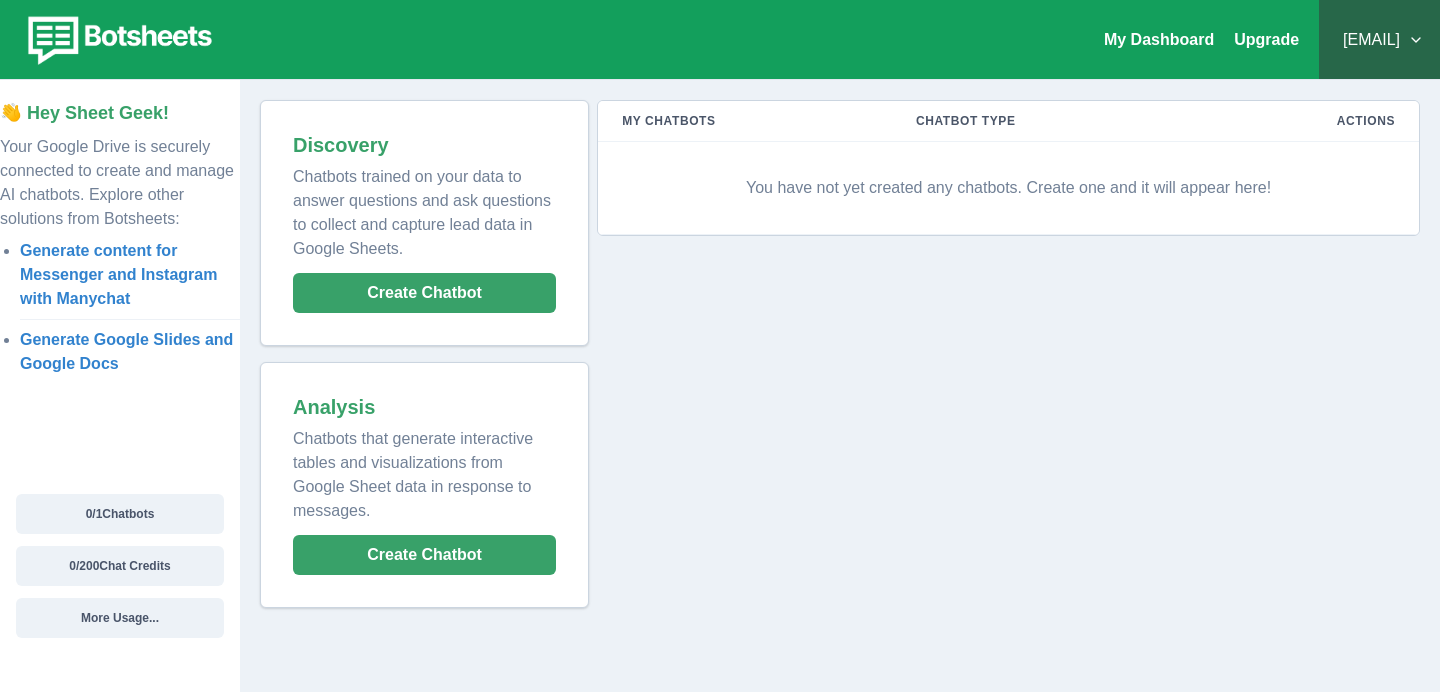 click on "[EMAIL]" at bounding box center (1379, 40) 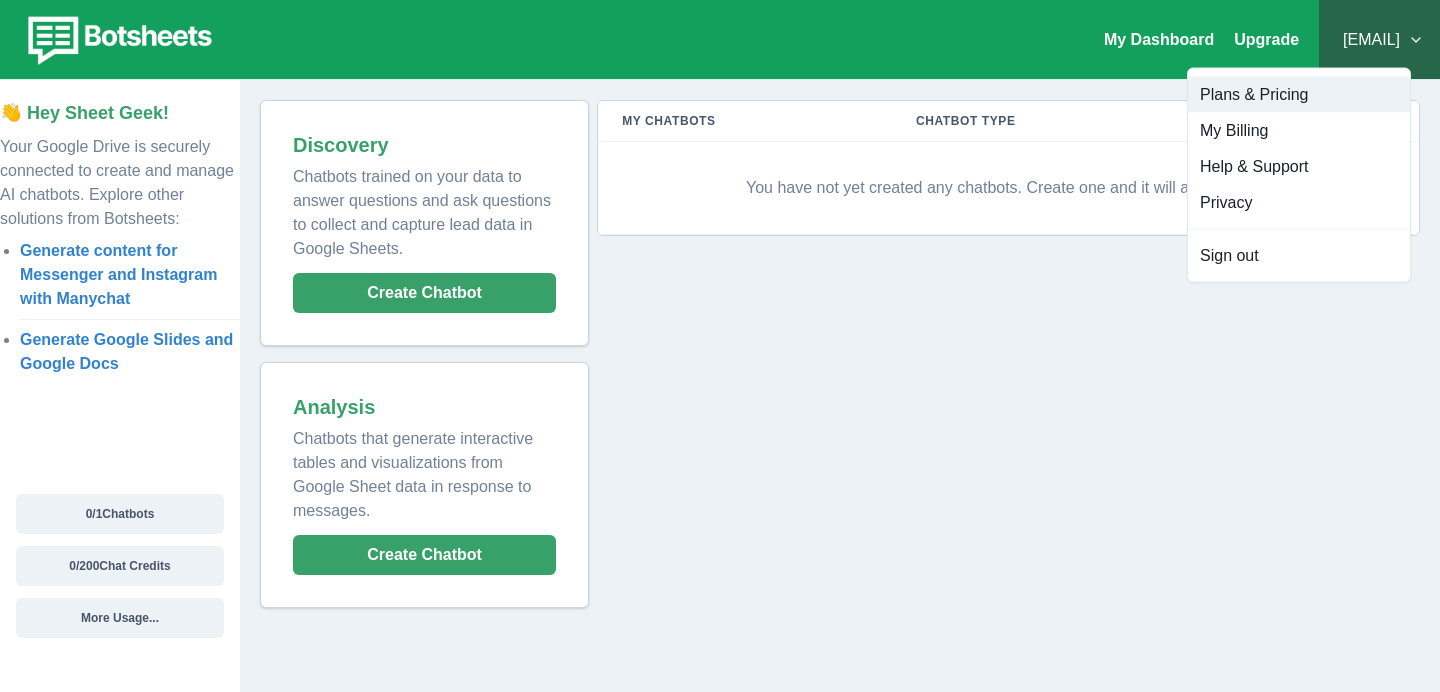 click on "Plans & Pricing" at bounding box center (1299, 95) 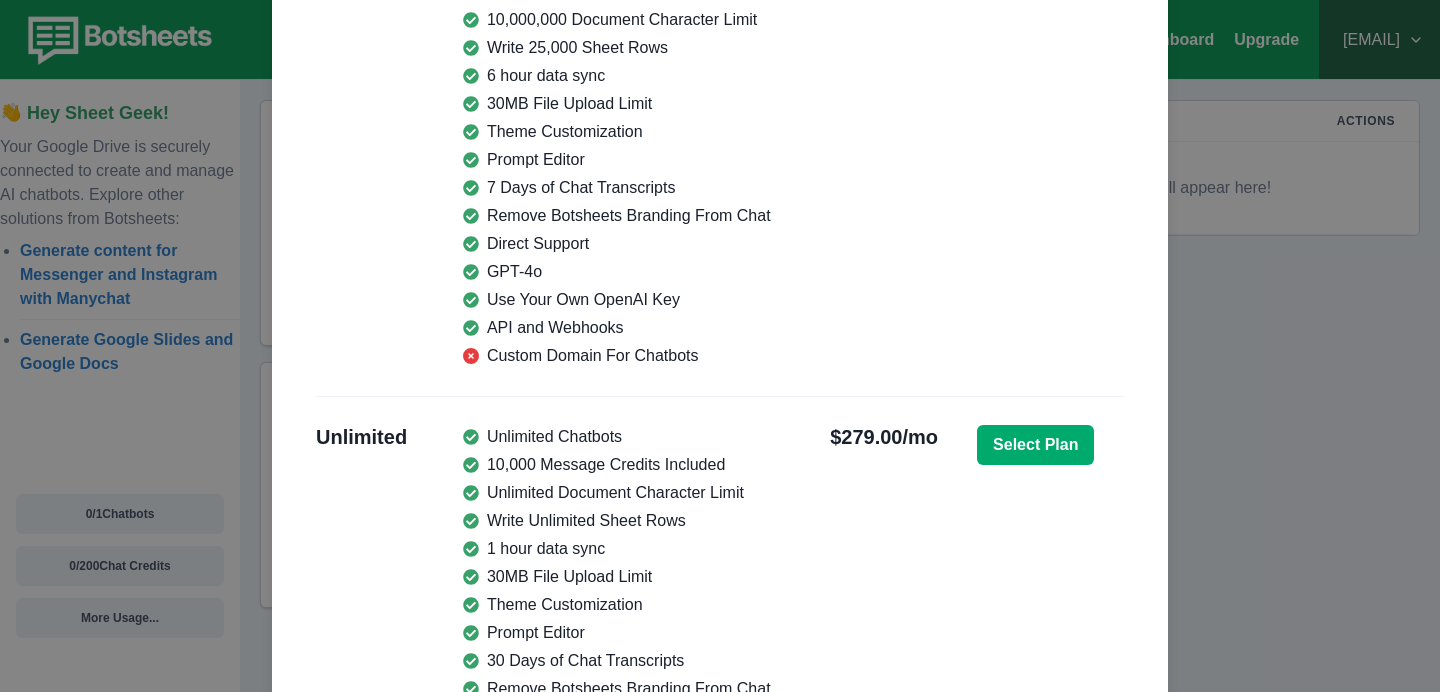 scroll, scrollTop: 1621, scrollLeft: 0, axis: vertical 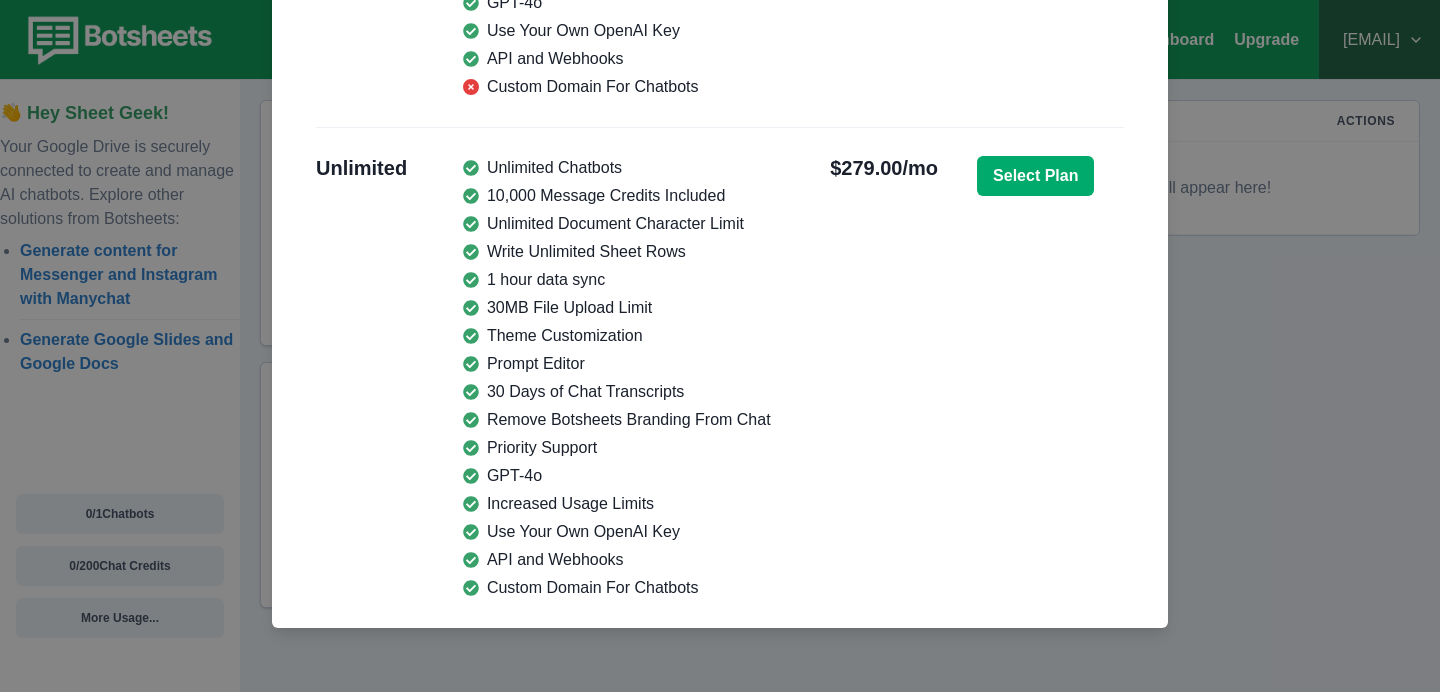 click on "Monthly Usage & Plans Chatbots ( 0 / 1  Chatbots) Message Credits ( 0 / 200  Message Credits) Document Character Limit ( 0 / 100000  Characters) Write Sheet Rows ( 0 / 10  Rows) Free 1 Chatbot 30 Message Credits Included 100,000 Document Character Limit Write 10 Sheet Rows 30MB File Upload Limit Theme Customization Community Support Remove Botsheets Branding From Chat Prompt Editor Chat Transcripts GPT-4o Use Your Own OpenAI Key API and Webhooks Custom Domain For Chatbots Free Current Plan Lite 2 Chatbots 500 Message Credits Included 500,000 Document Character Limit Write 1000 Sheet Rows 24 hour data sync 30MB File Upload Limit Theme Customization Prompt Editor 3 Days of Chat Transcripts Direct Support Remove Botsheets Branding From Chat GPT-4o Use Your Own OpenAI Key API and Webhooks Custom Domain For Chatbots $29.00/mo Select Plan Pro 5 Chatbots 2,000 Message Credits Included 10,000,000 Document Character Limit Write 25,000 Sheet Rows 6 hour data sync 30MB File Upload Limit Theme Customization Prompt Editor" at bounding box center [720, 346] 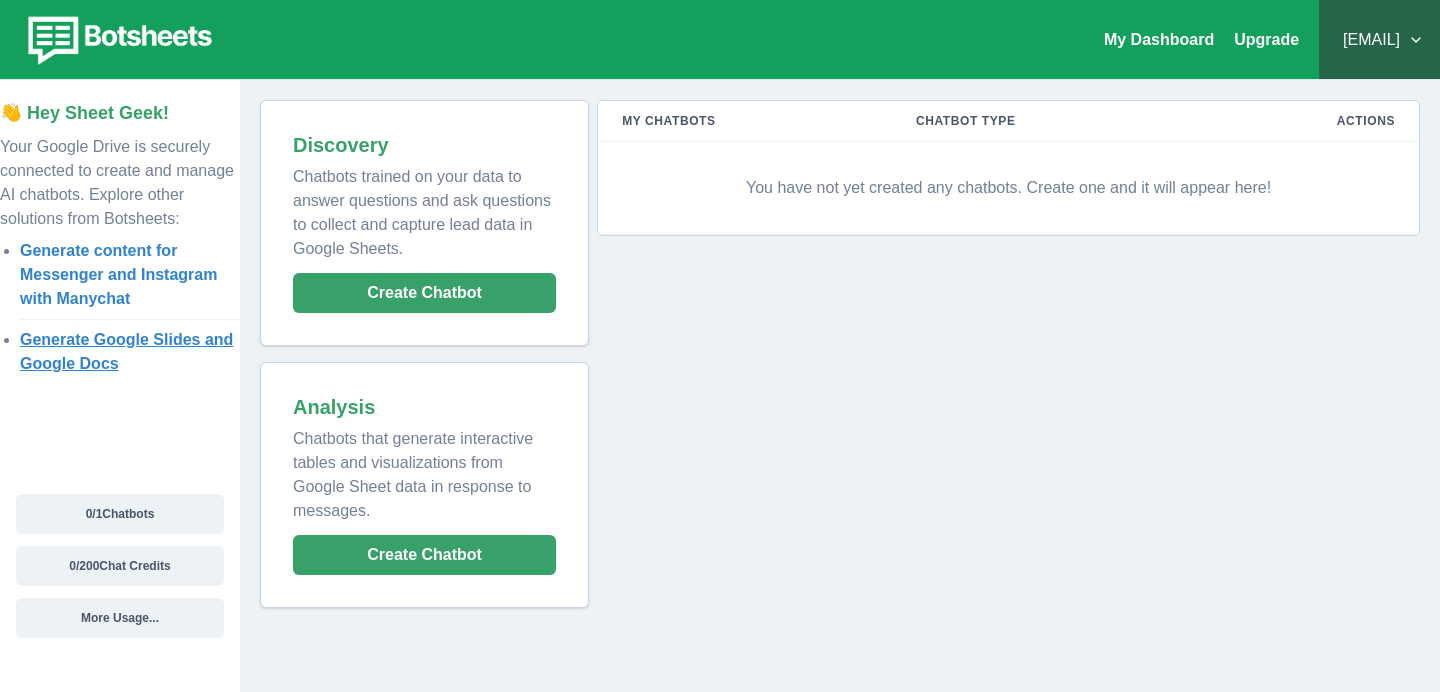 click on "Generate Google Slides and Google Docs" at bounding box center [126, 351] 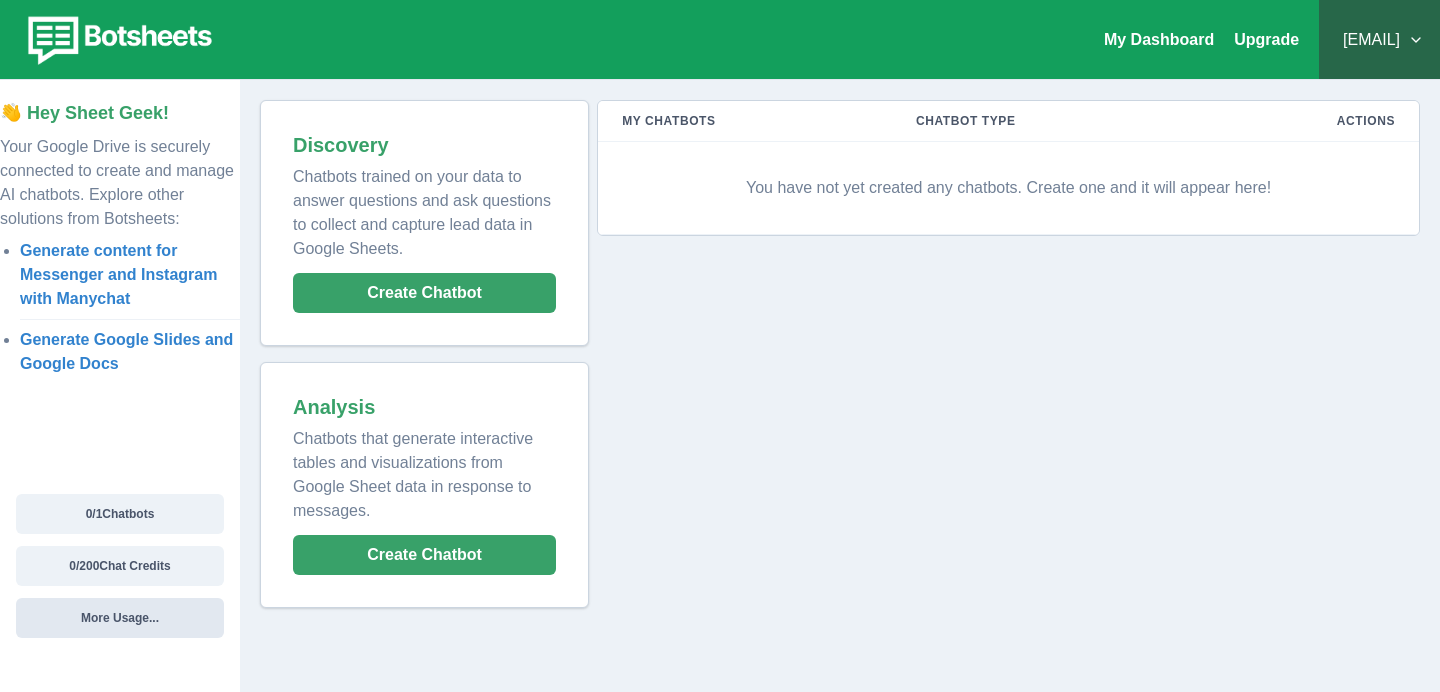 click on "More Usage..." at bounding box center [120, 618] 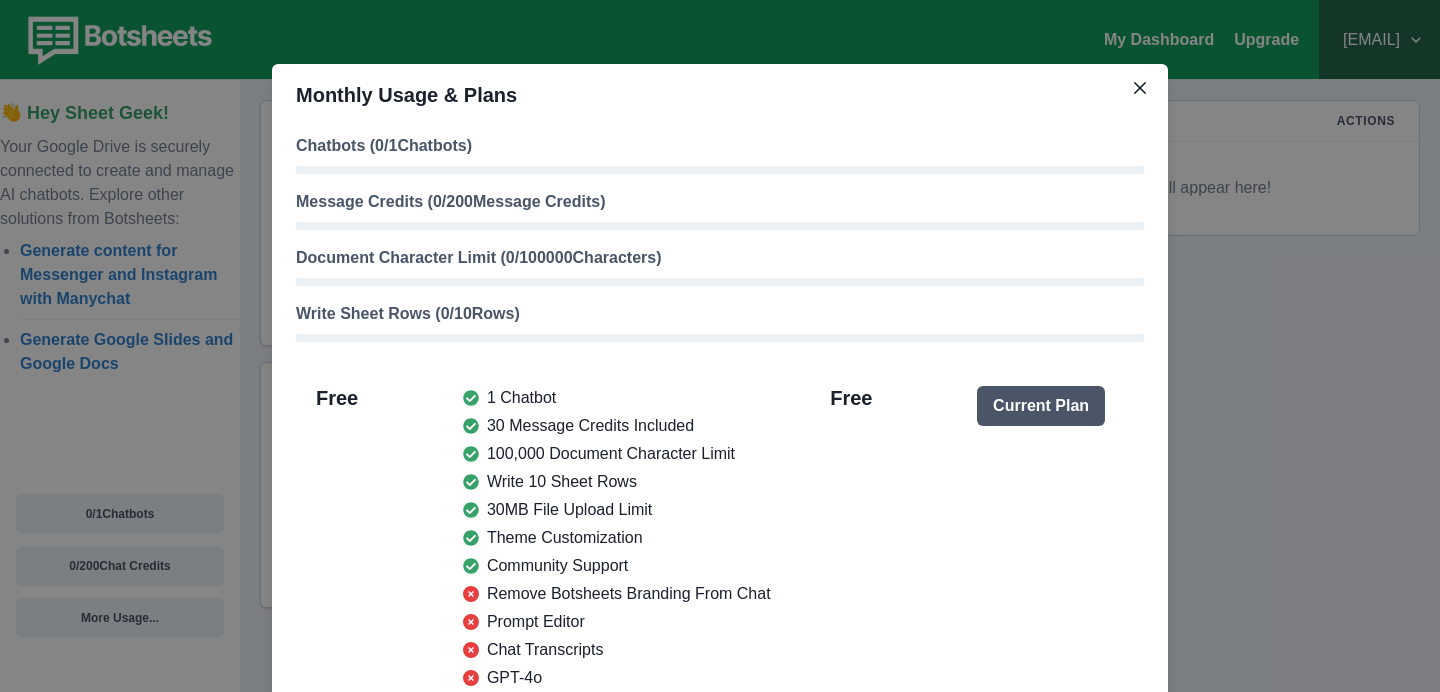 click on "Monthly Usage & Plans Chatbots ( 0 / 1  Chatbots) Message Credits ( 0 / 200  Message Credits) Document Character Limit ( 0 / 100000  Characters) Write Sheet Rows ( 0 / 10  Rows) Free 1 Chatbot 30 Message Credits Included 100,000 Document Character Limit Write 10 Sheet Rows 30MB File Upload Limit Theme Customization Community Support Remove Botsheets Branding From Chat Prompt Editor Chat Transcripts GPT-4o Use Your Own OpenAI Key API and Webhooks Custom Domain For Chatbots Free Current Plan Lite 2 Chatbots 500 Message Credits Included 500,000 Document Character Limit Write 1000 Sheet Rows 24 hour data sync 30MB File Upload Limit Theme Customization Prompt Editor 3 Days of Chat Transcripts Direct Support Remove Botsheets Branding From Chat GPT-4o Use Your Own OpenAI Key API and Webhooks Custom Domain For Chatbots $29.00/mo Select Plan Pro 5 Chatbots 2,000 Message Credits Included 10,000,000 Document Character Limit Write 25,000 Sheet Rows 6 hour data sync 30MB File Upload Limit Theme Customization Prompt Editor" at bounding box center (720, 346) 